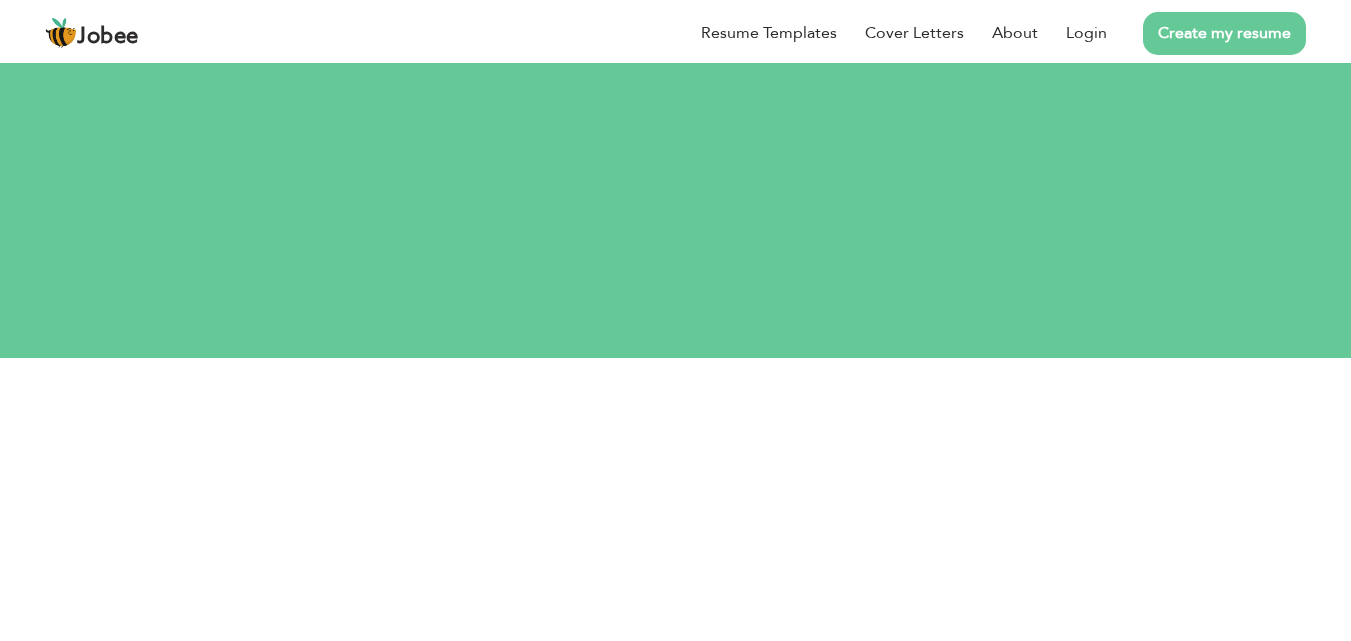 scroll, scrollTop: 0, scrollLeft: 0, axis: both 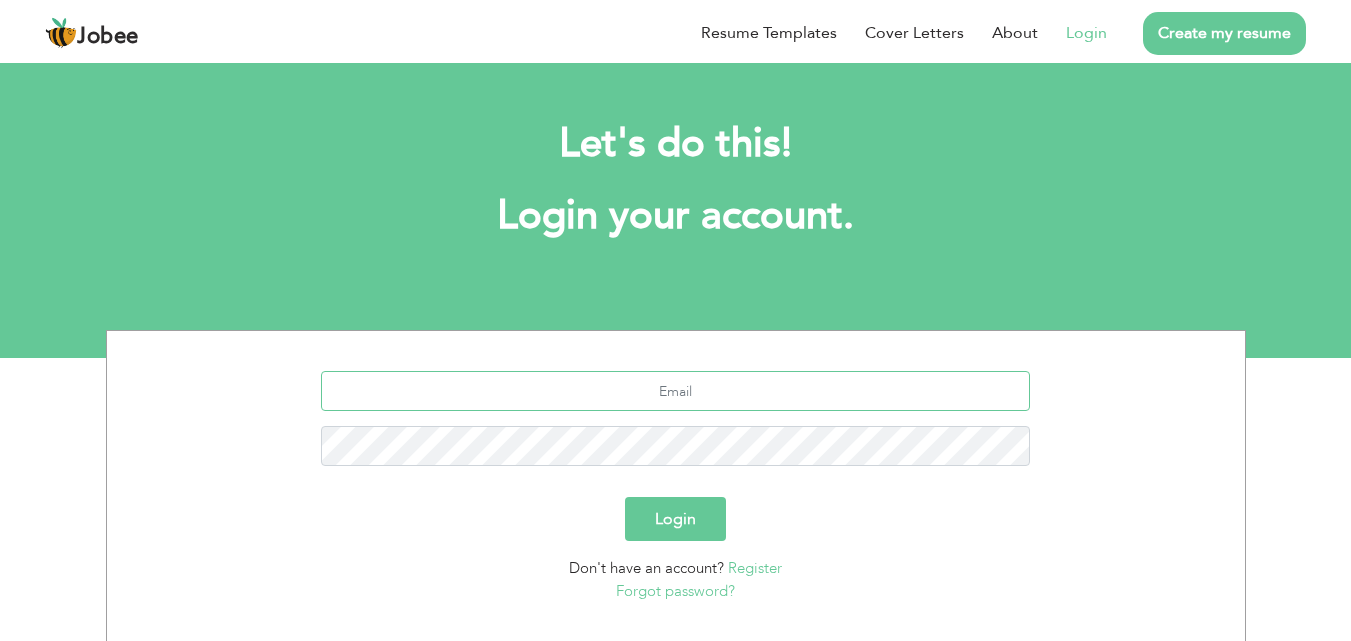 type on "farhanamatloob0@gmail.com" 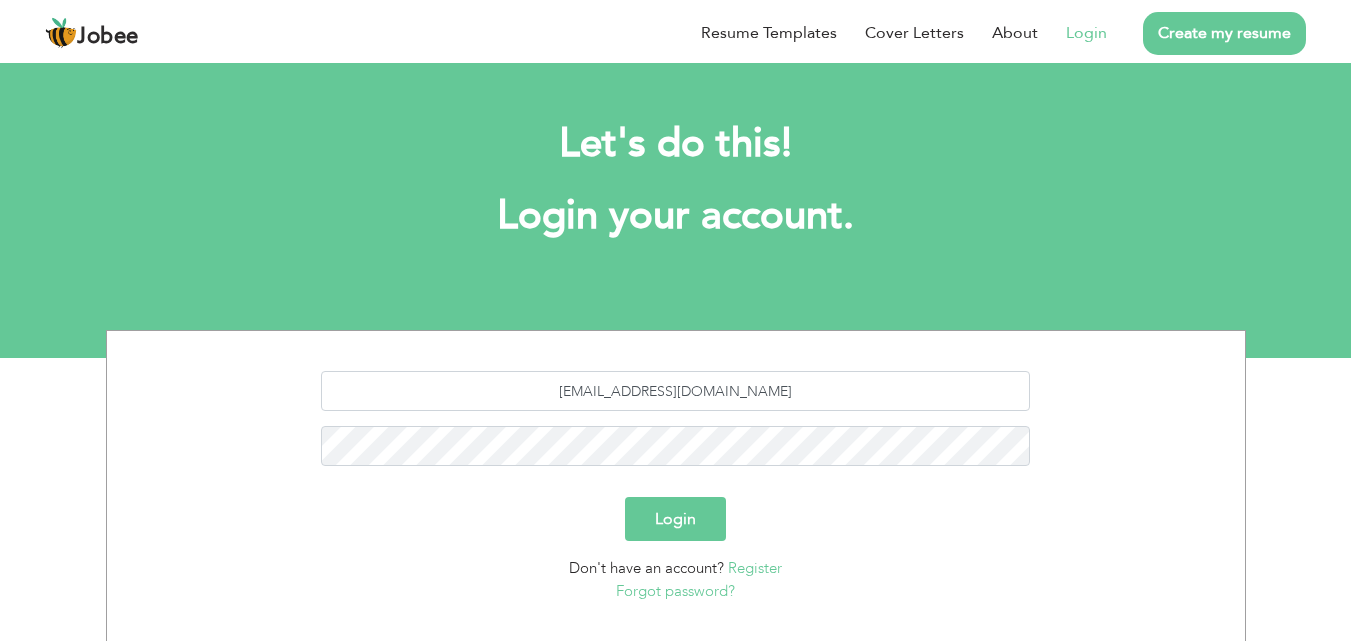 click on "farhanamatloob0@gmail.com
Login
Don't have an account?   Register
Forgot password?" at bounding box center (676, 486) 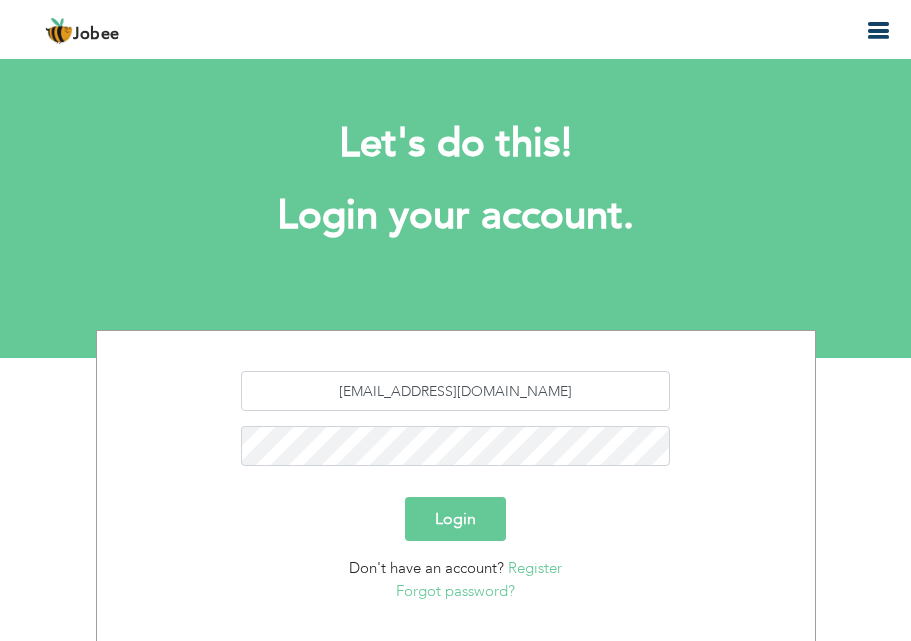 click on "Let's do this!
Login your account." at bounding box center (456, 190) 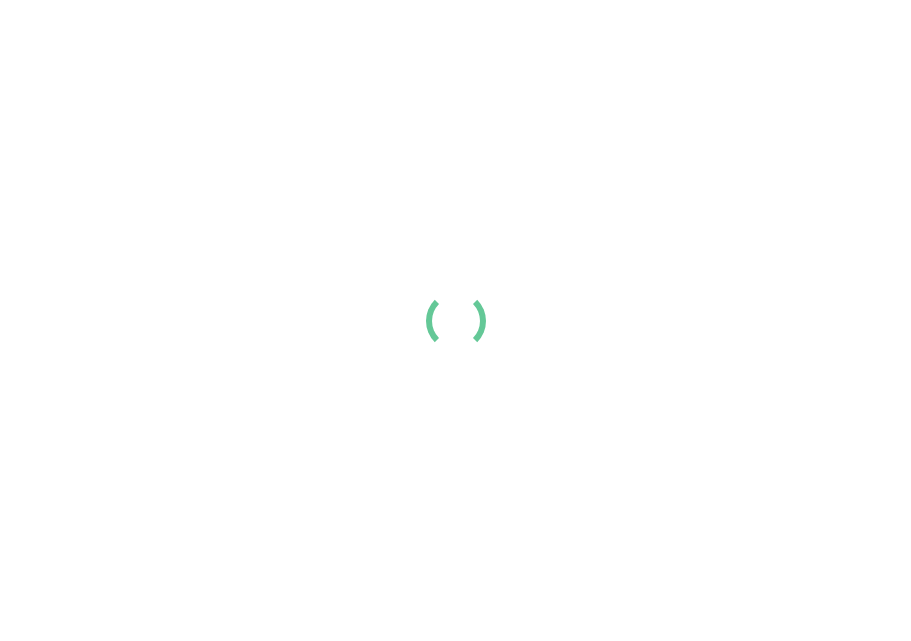 scroll, scrollTop: 0, scrollLeft: 0, axis: both 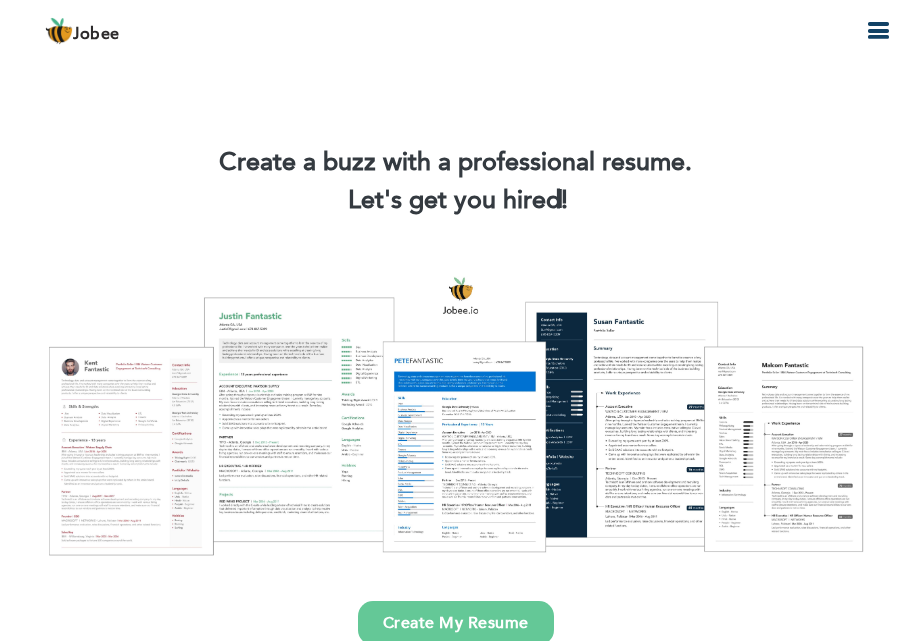 click at bounding box center (878, 31) 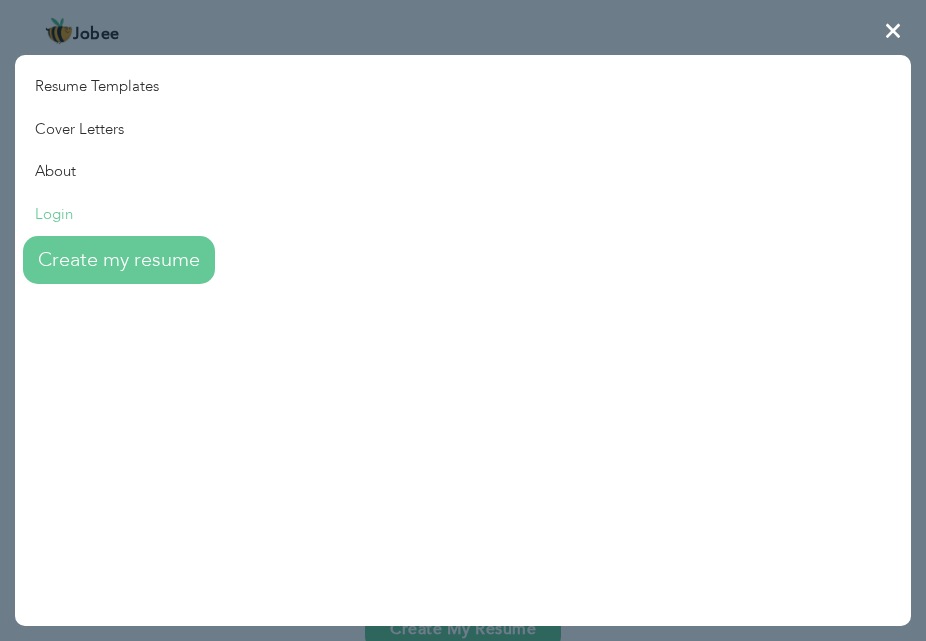 click on "Login" at bounding box center [115, 214] 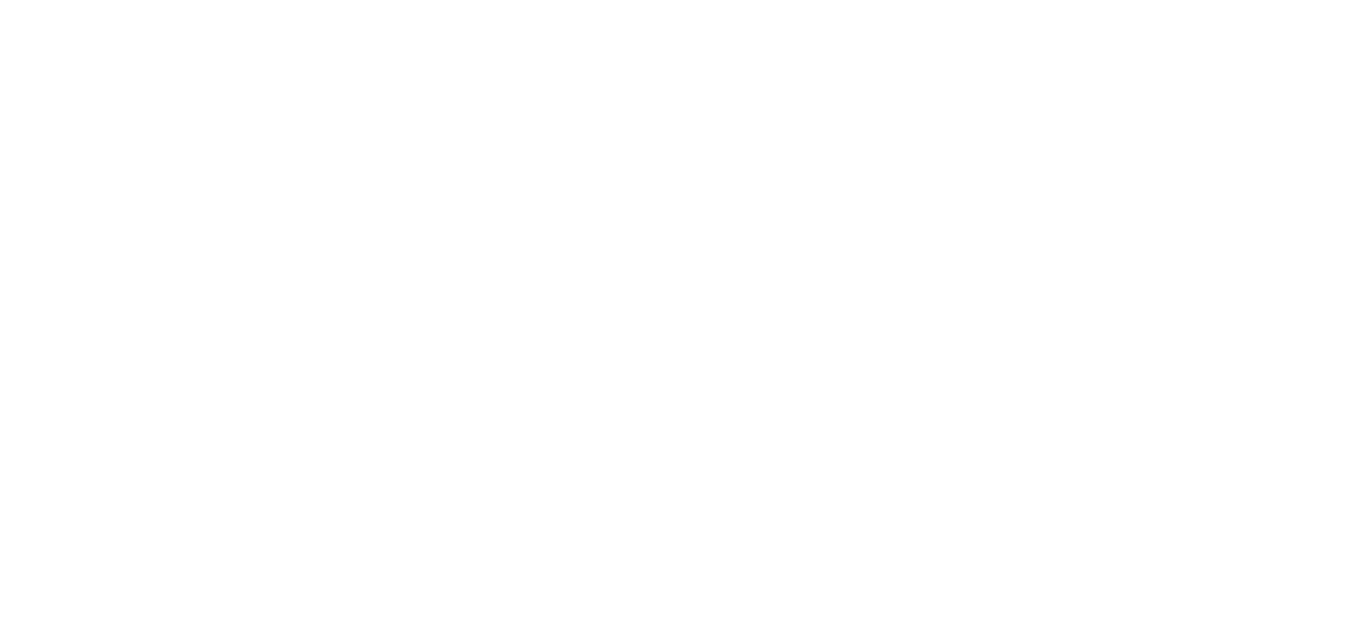 scroll, scrollTop: 0, scrollLeft: 0, axis: both 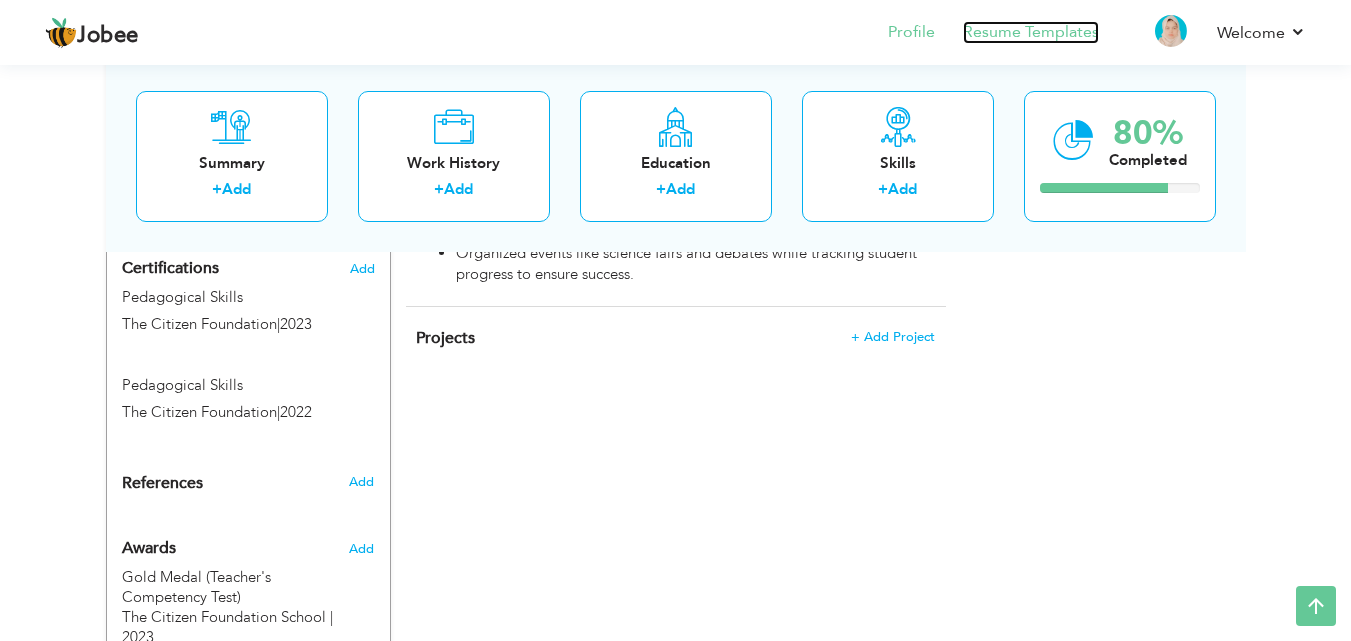 click on "Resume Templates" at bounding box center (1031, 32) 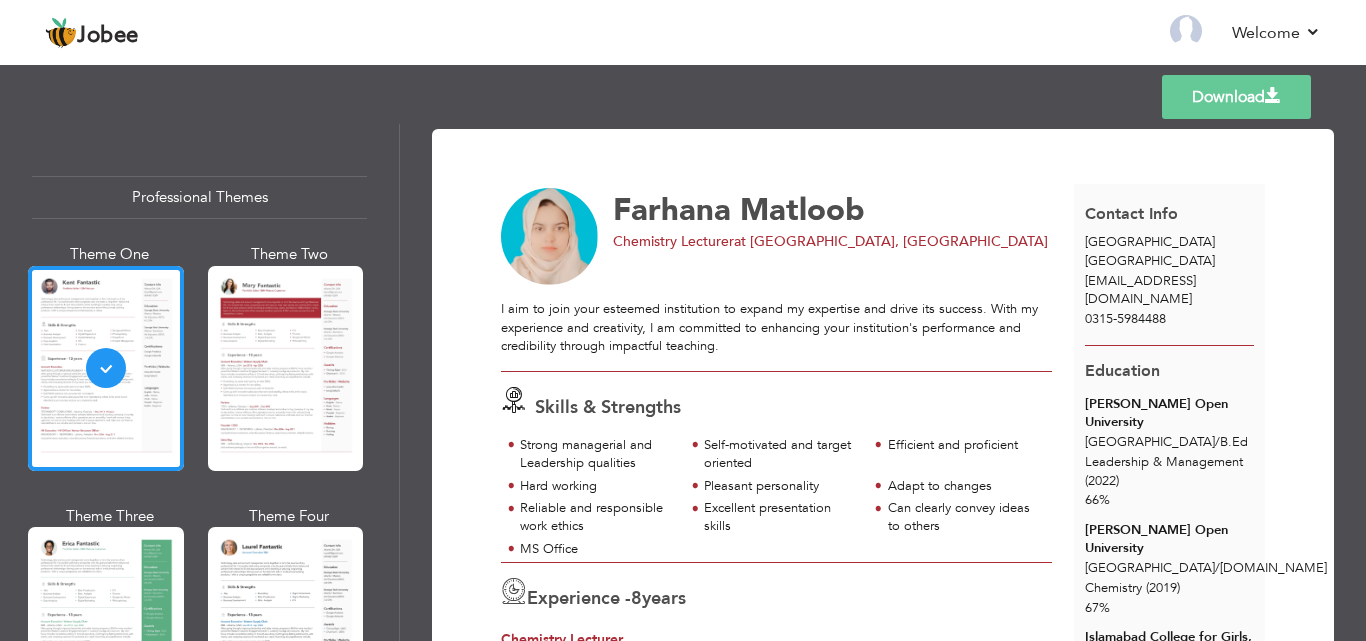 scroll, scrollTop: 0, scrollLeft: 0, axis: both 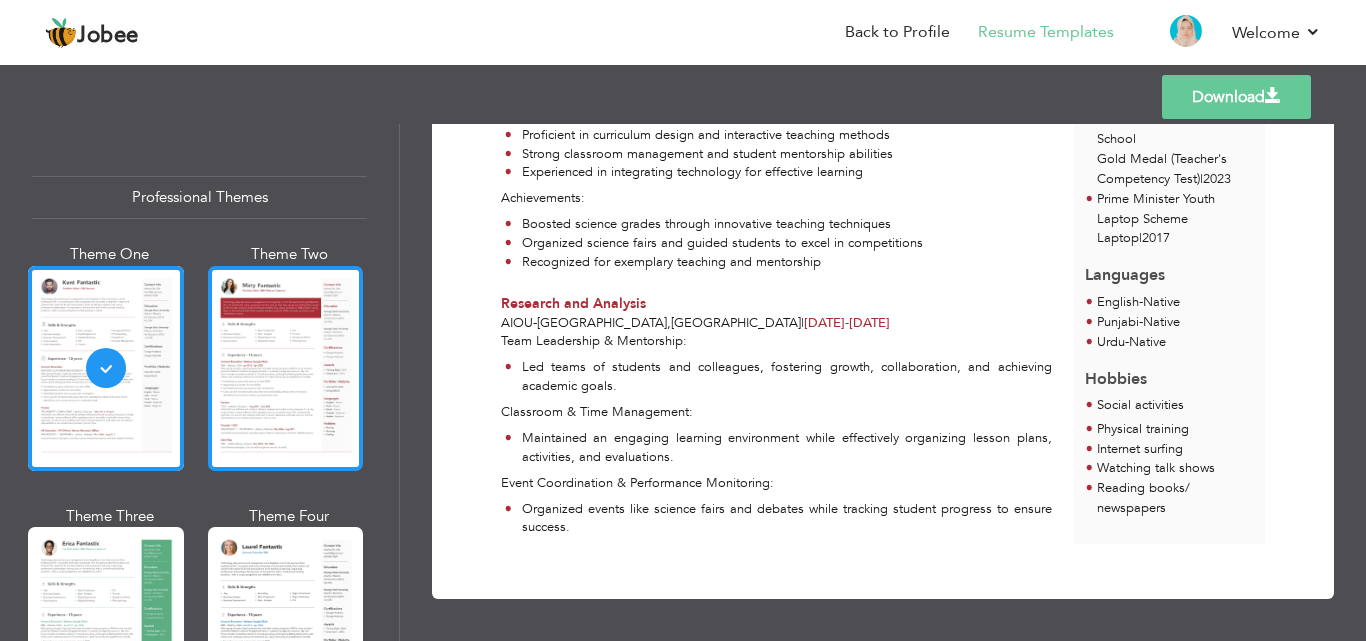 click at bounding box center (286, 368) 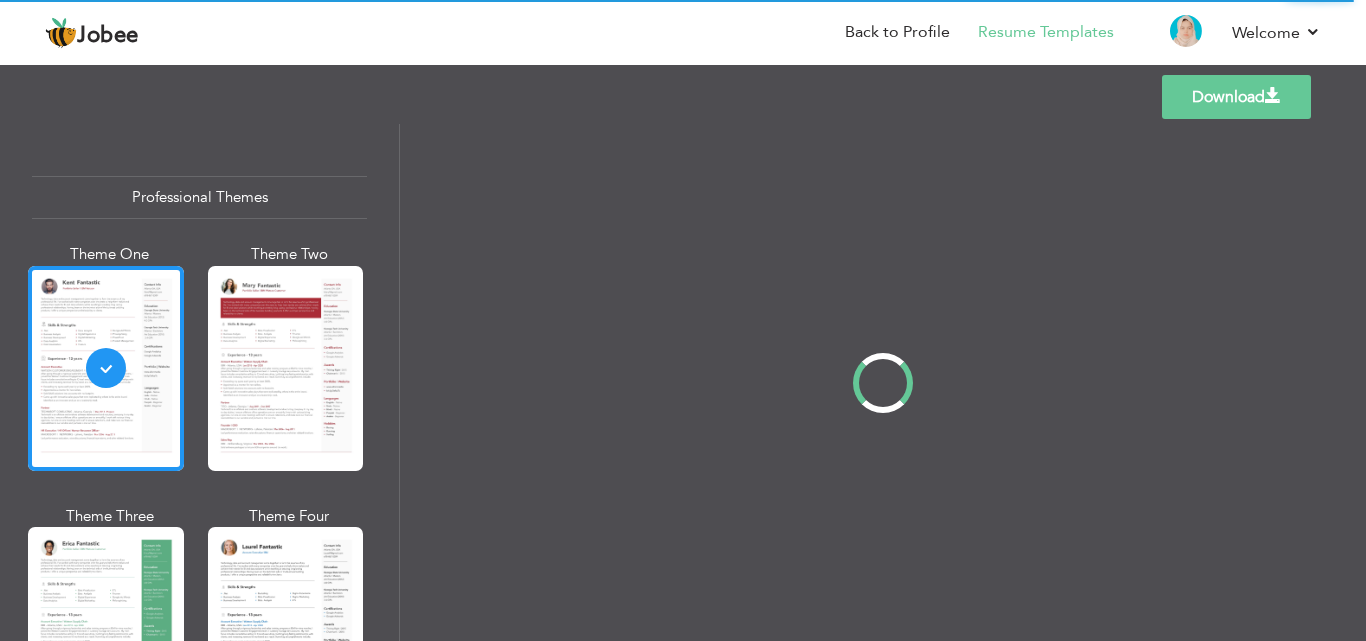 drag, startPoint x: 395, startPoint y: 160, endPoint x: 384, endPoint y: 325, distance: 165.36626 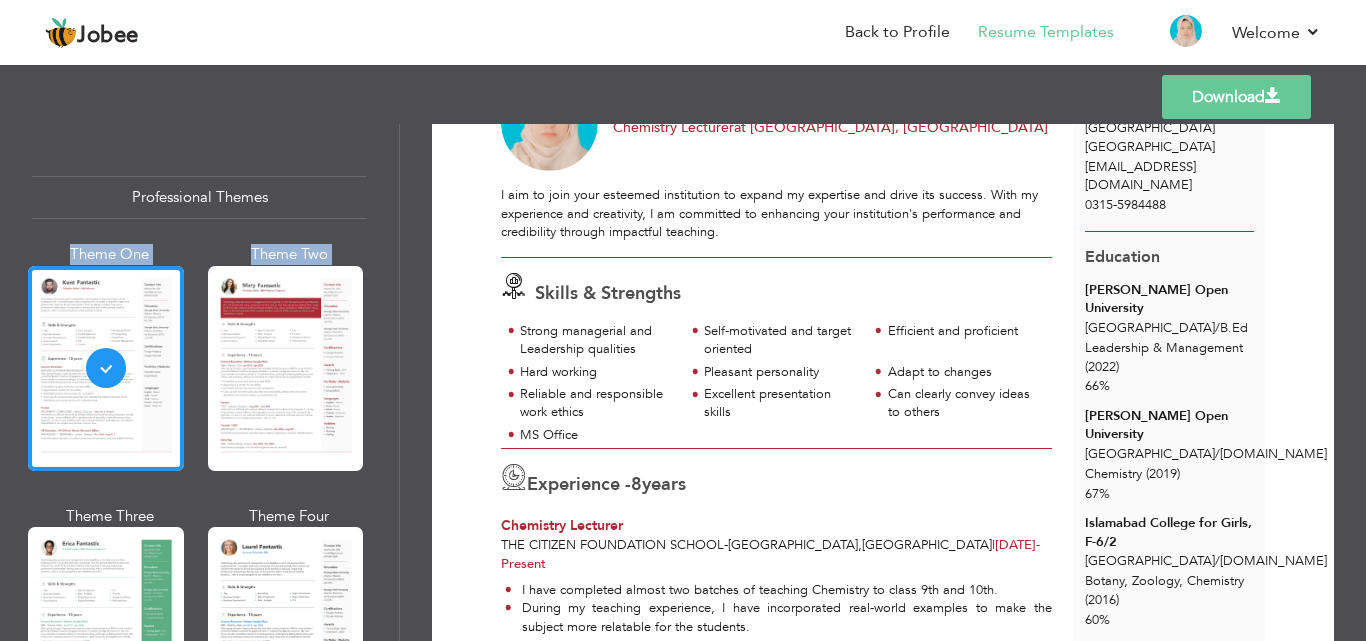scroll, scrollTop: 0, scrollLeft: 0, axis: both 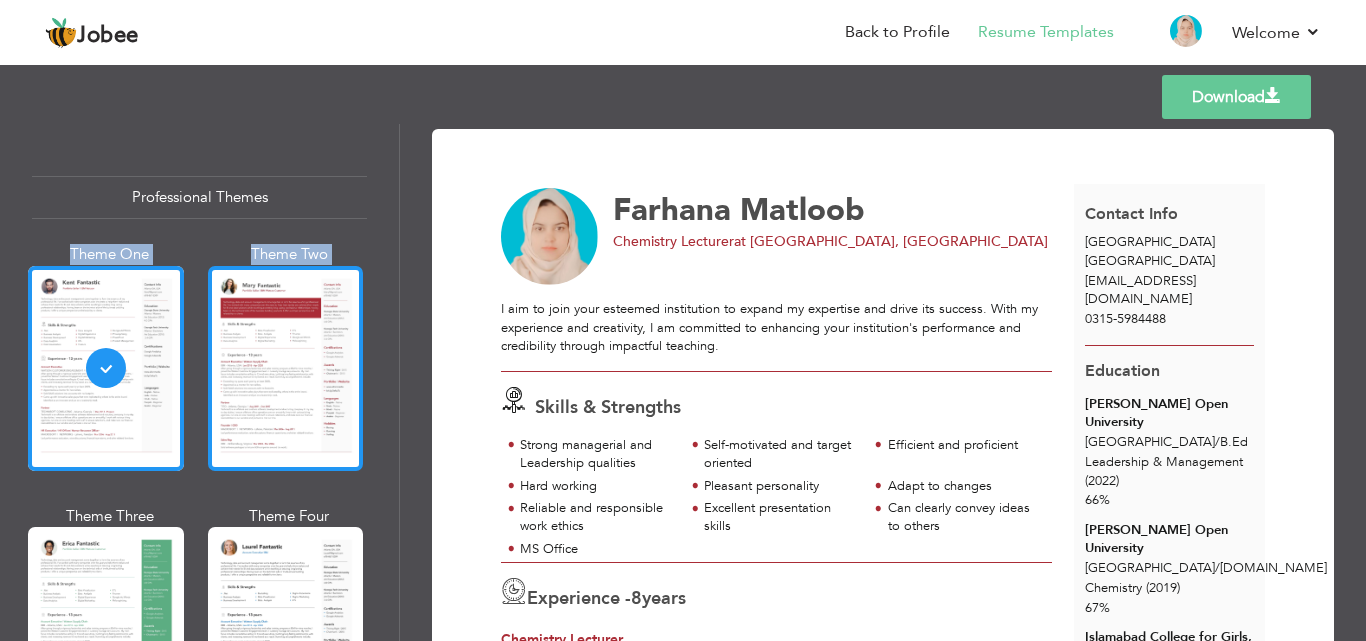 click at bounding box center [286, 368] 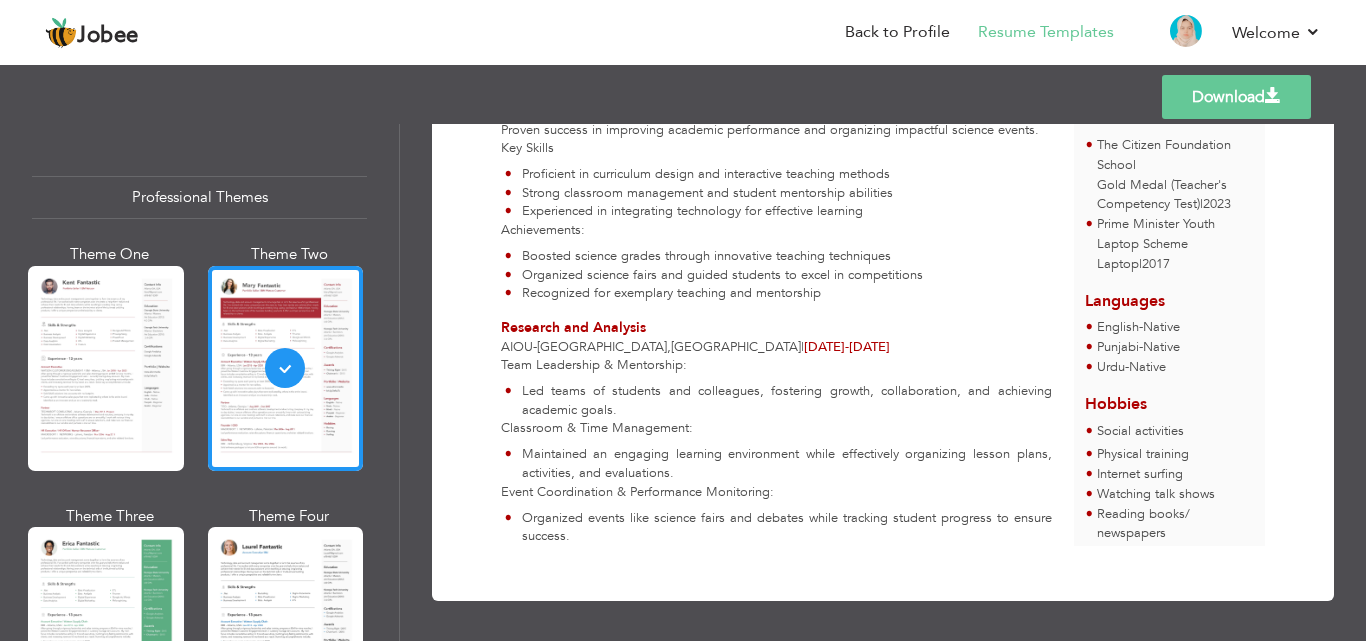 scroll, scrollTop: 1039, scrollLeft: 0, axis: vertical 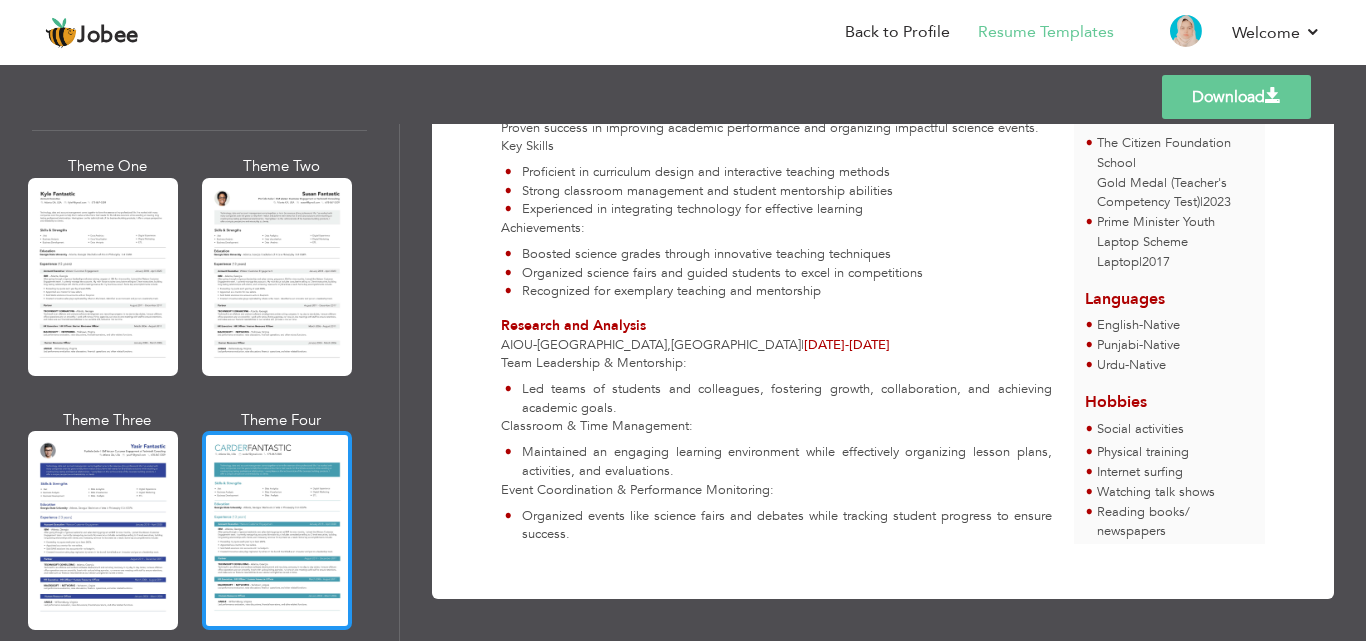 click at bounding box center [277, 530] 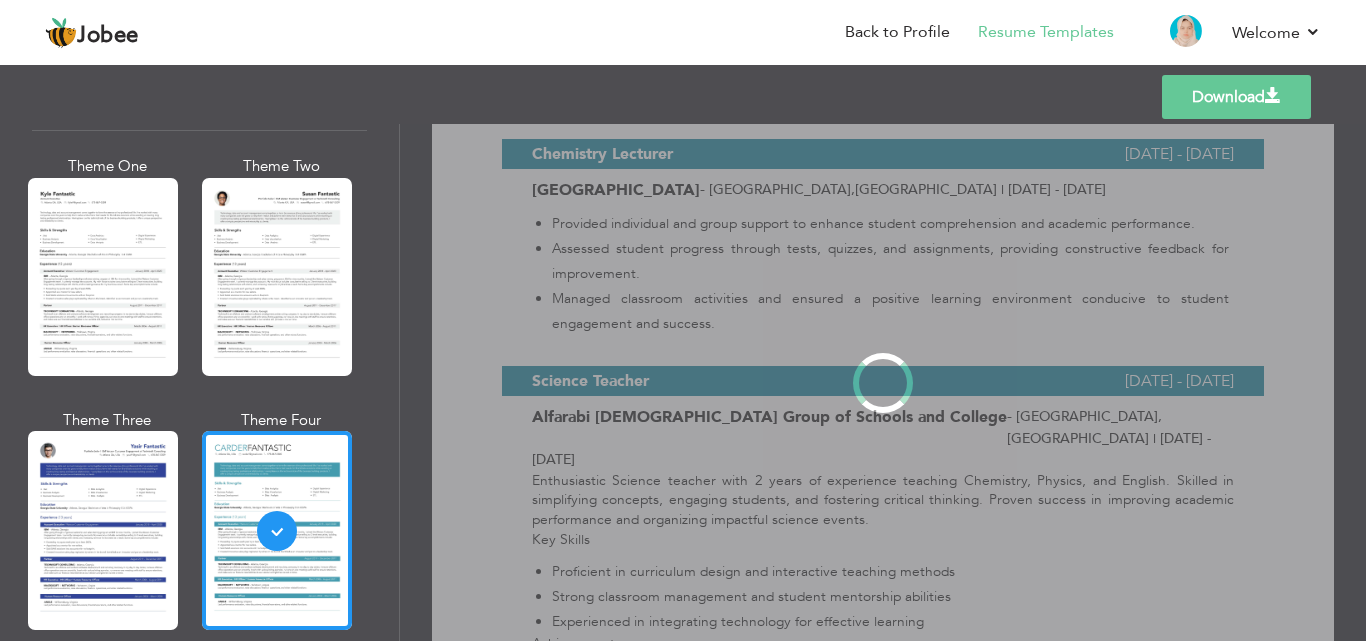 scroll, scrollTop: 0, scrollLeft: 0, axis: both 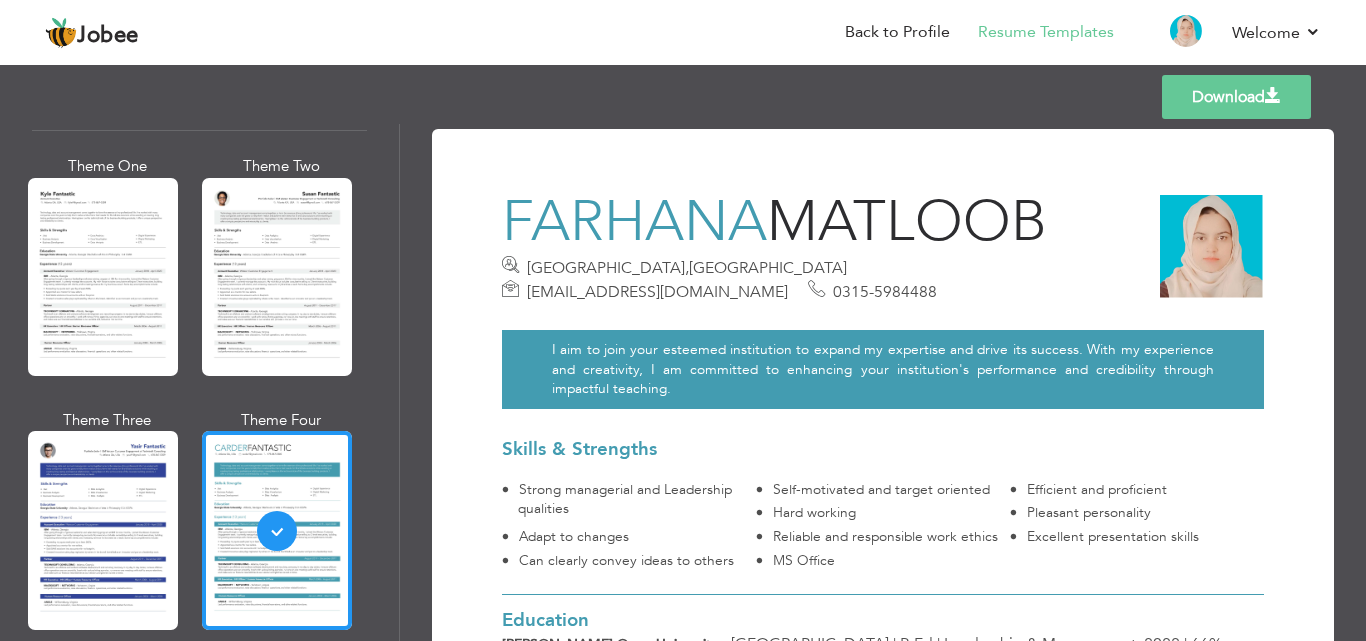 click at bounding box center (1273, 96) 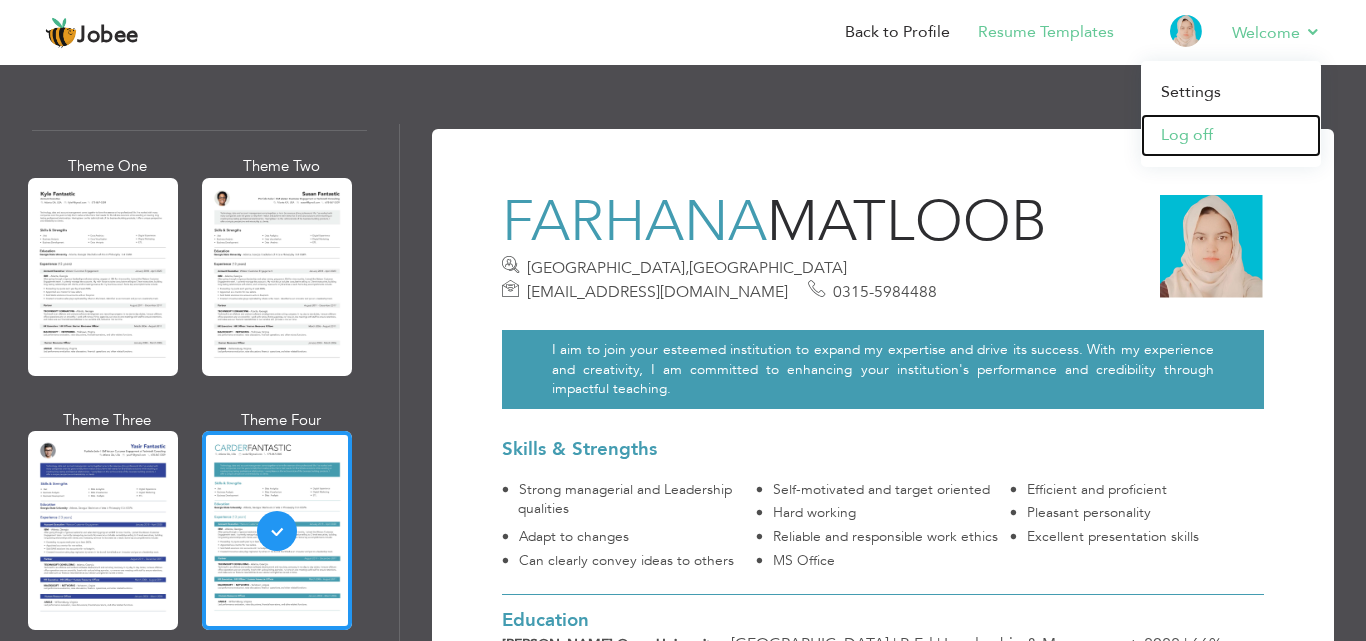 click on "Log off" at bounding box center (1231, 135) 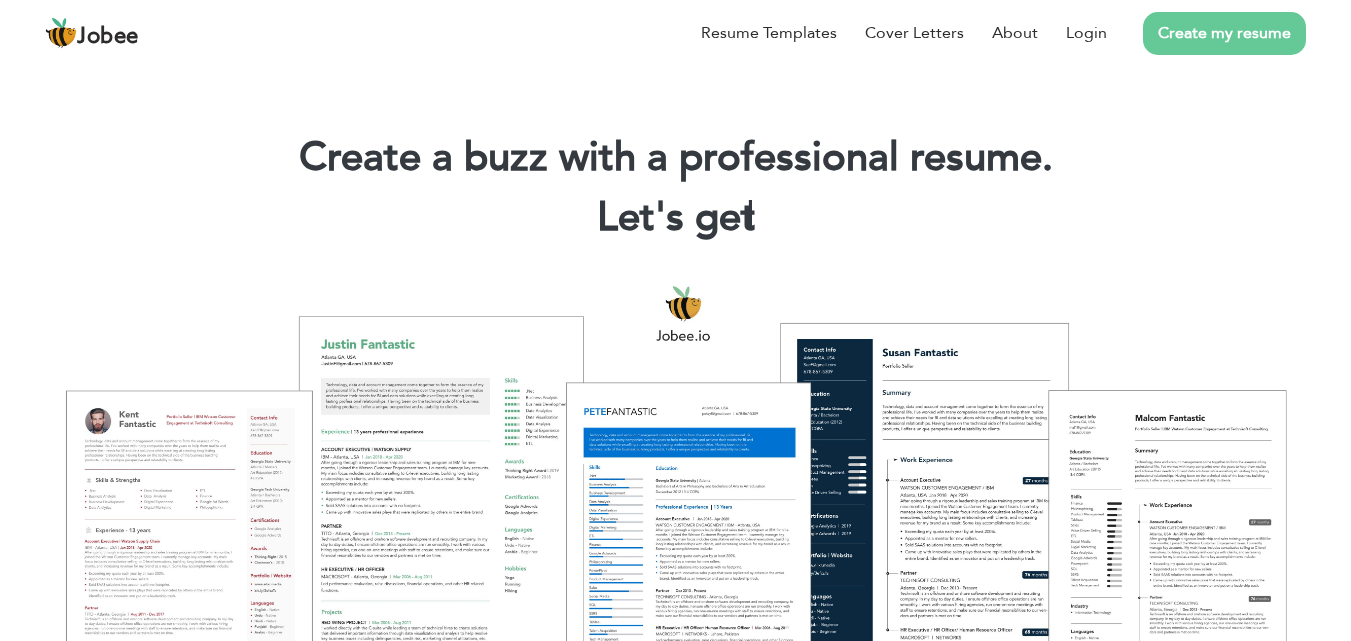 scroll, scrollTop: 0, scrollLeft: 0, axis: both 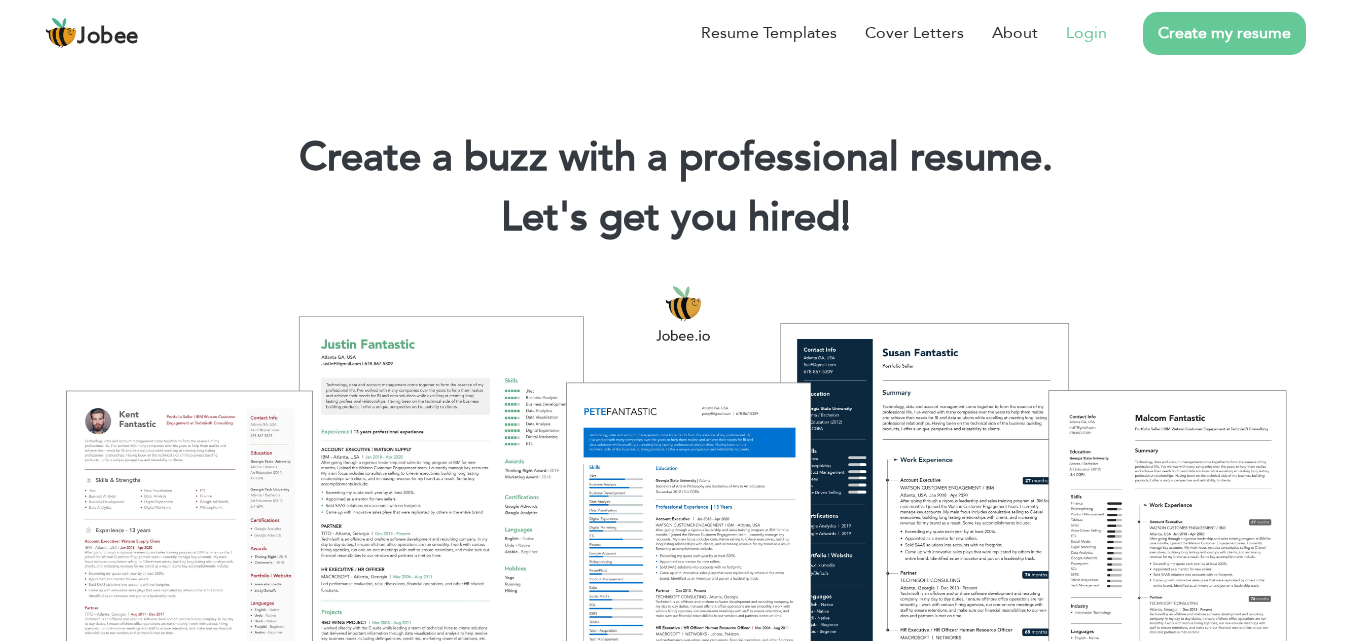 click on "Login" at bounding box center [1086, 33] 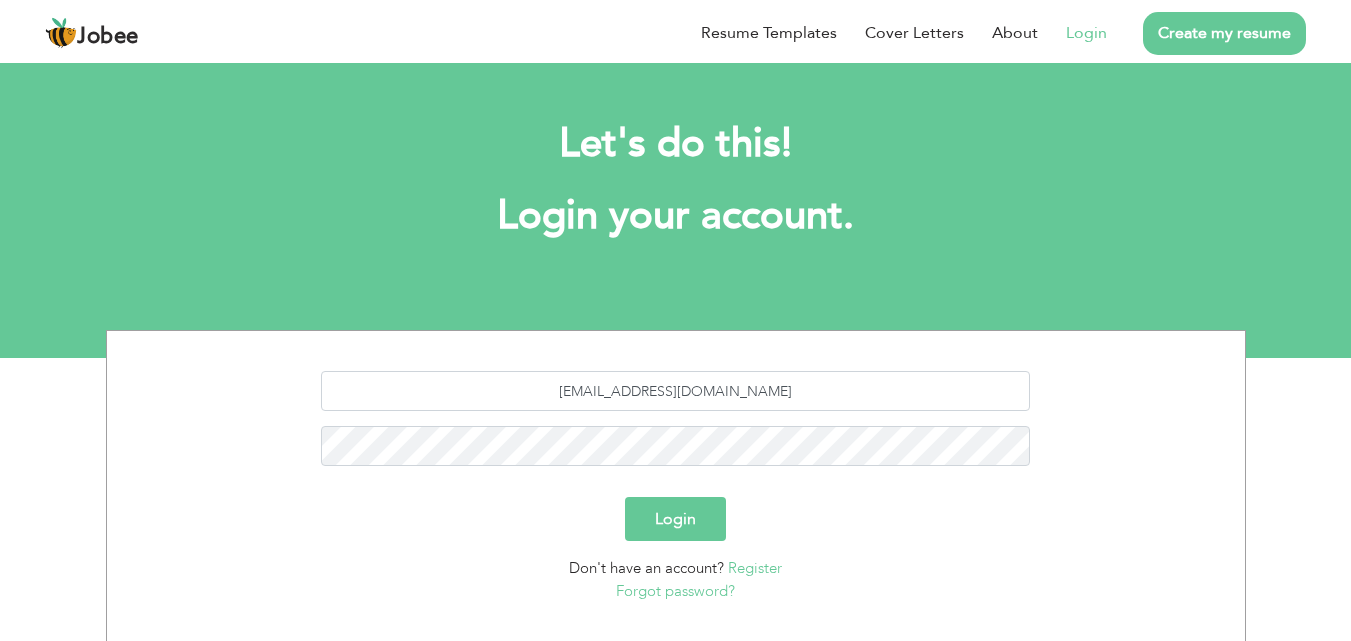 scroll, scrollTop: 0, scrollLeft: 0, axis: both 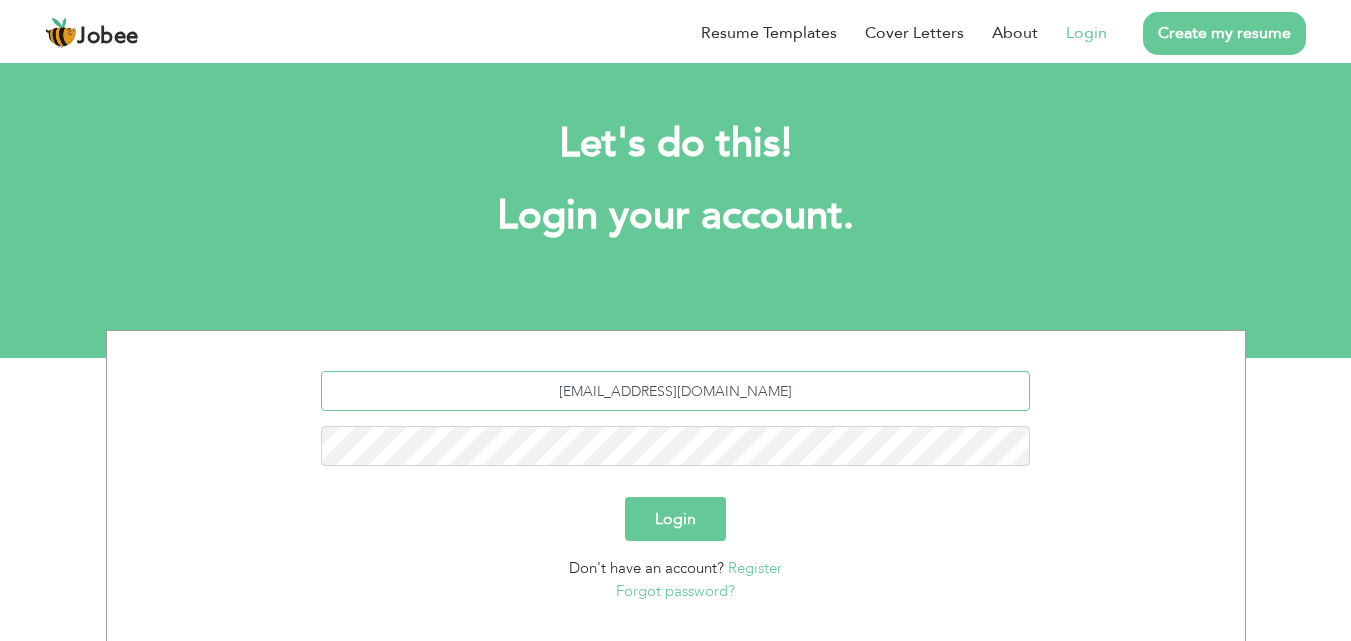 click on "[EMAIL_ADDRESS][DOMAIN_NAME]" at bounding box center [675, 391] 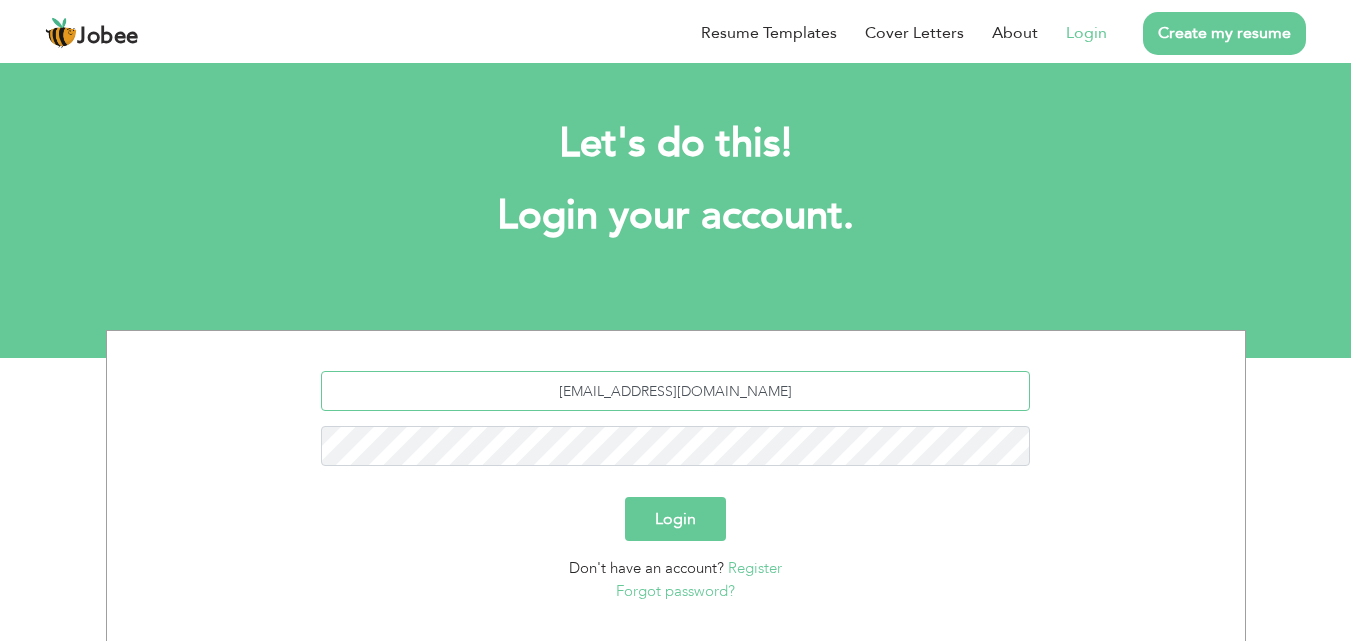 type on "[EMAIL_ADDRESS][DOMAIN_NAME]" 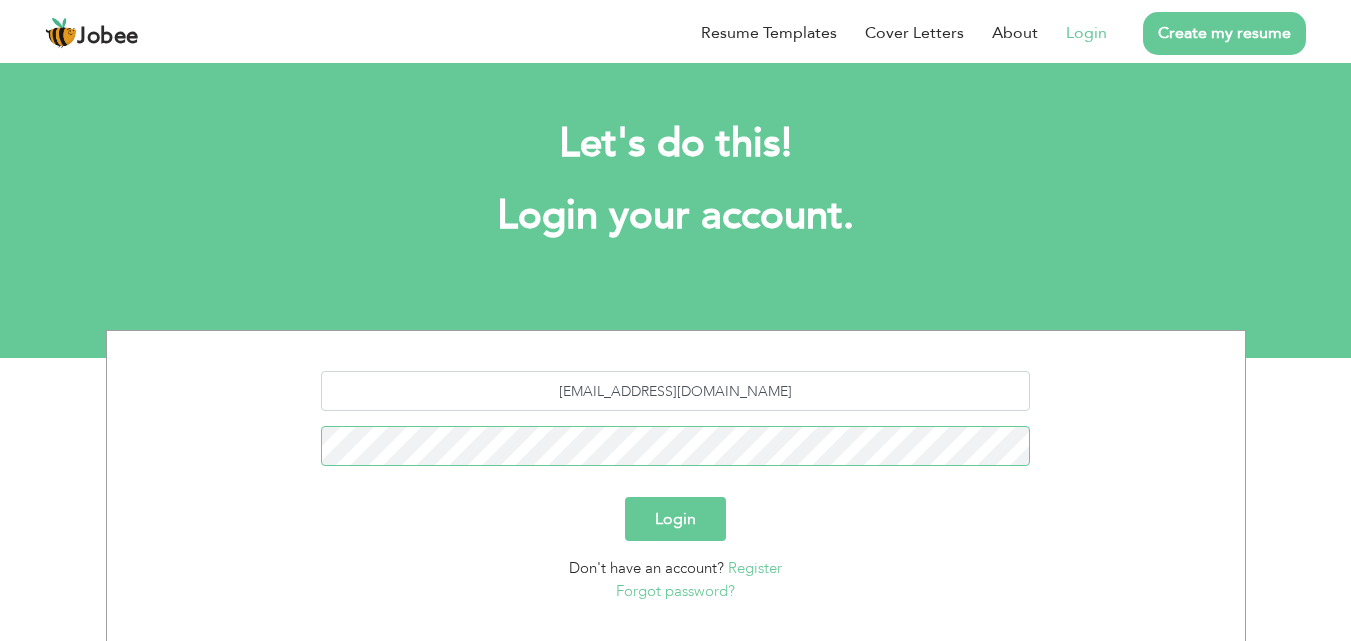scroll, scrollTop: 118, scrollLeft: 0, axis: vertical 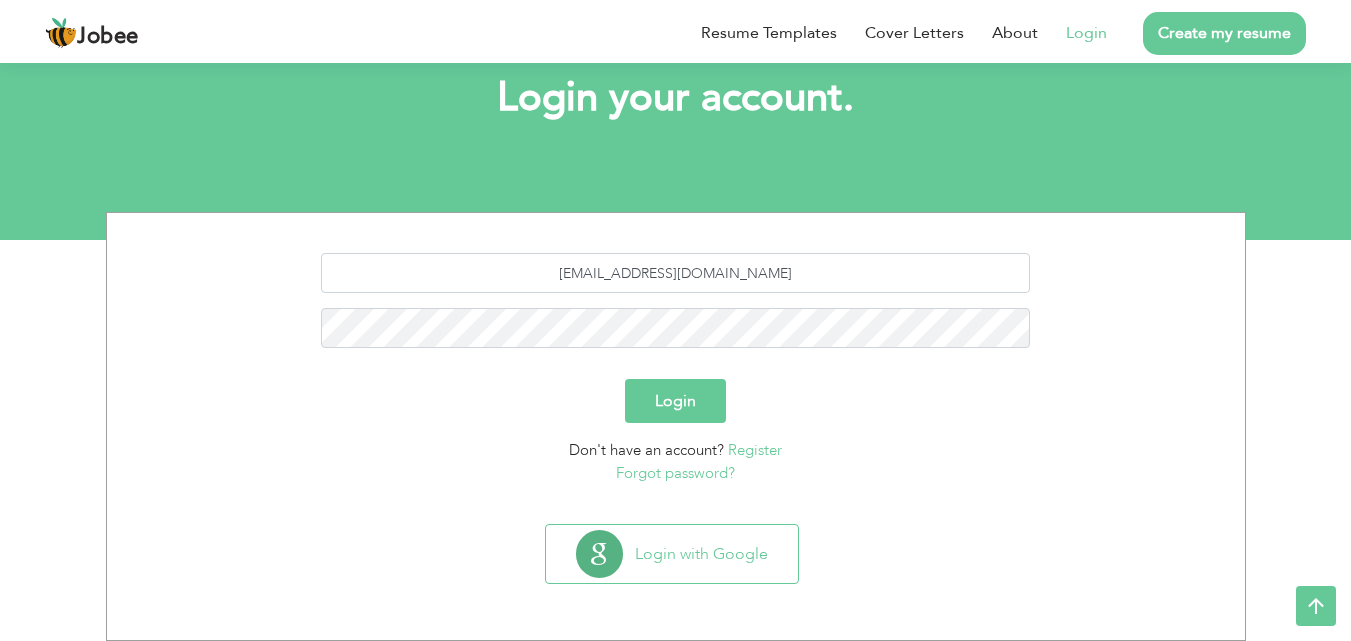 click on "Login" at bounding box center (675, 401) 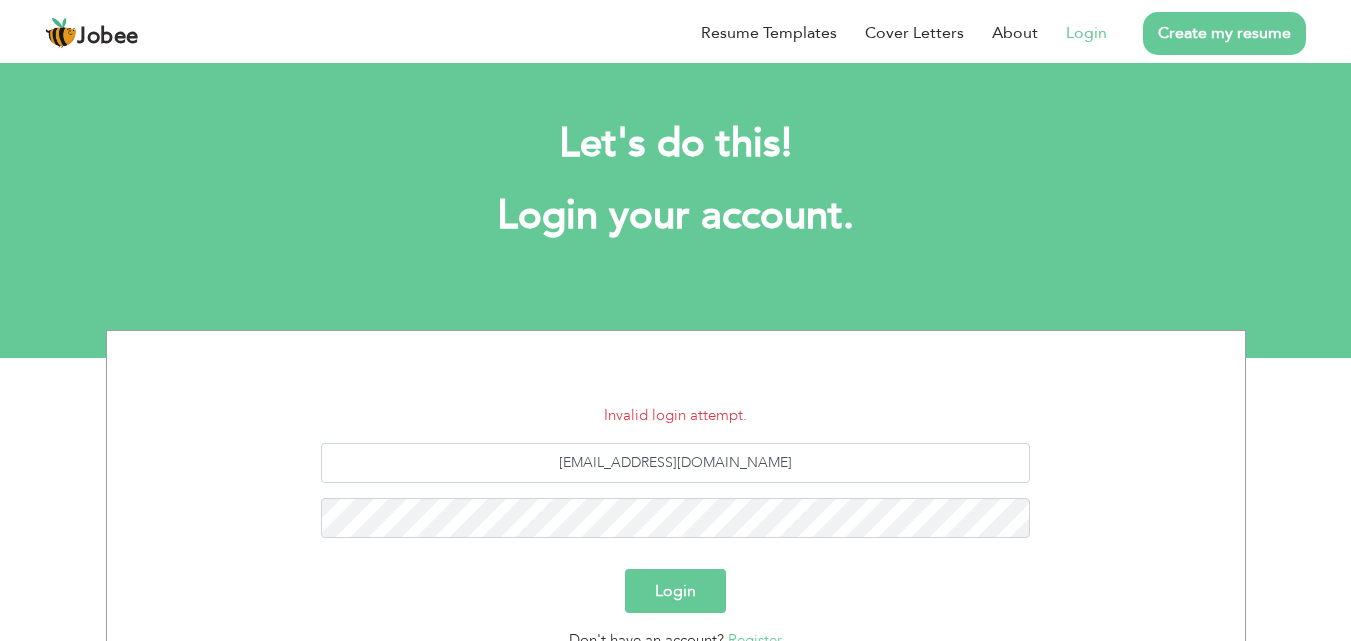scroll, scrollTop: 0, scrollLeft: 0, axis: both 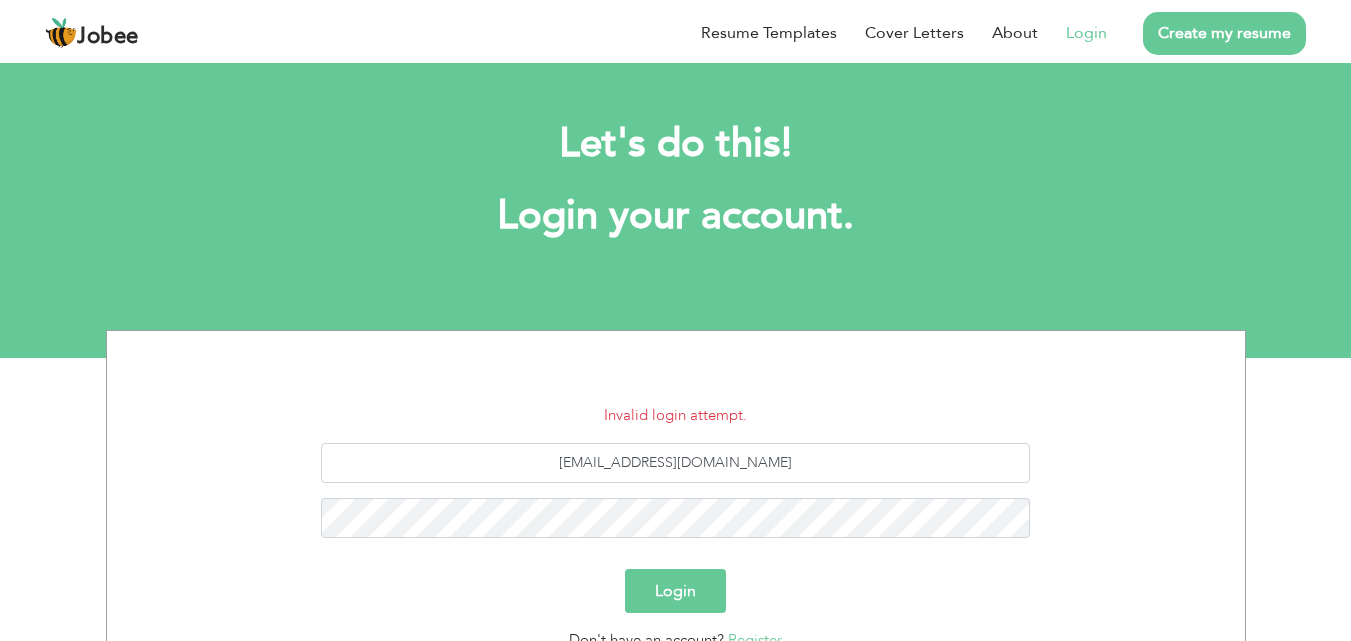 click on "Login" at bounding box center (675, 591) 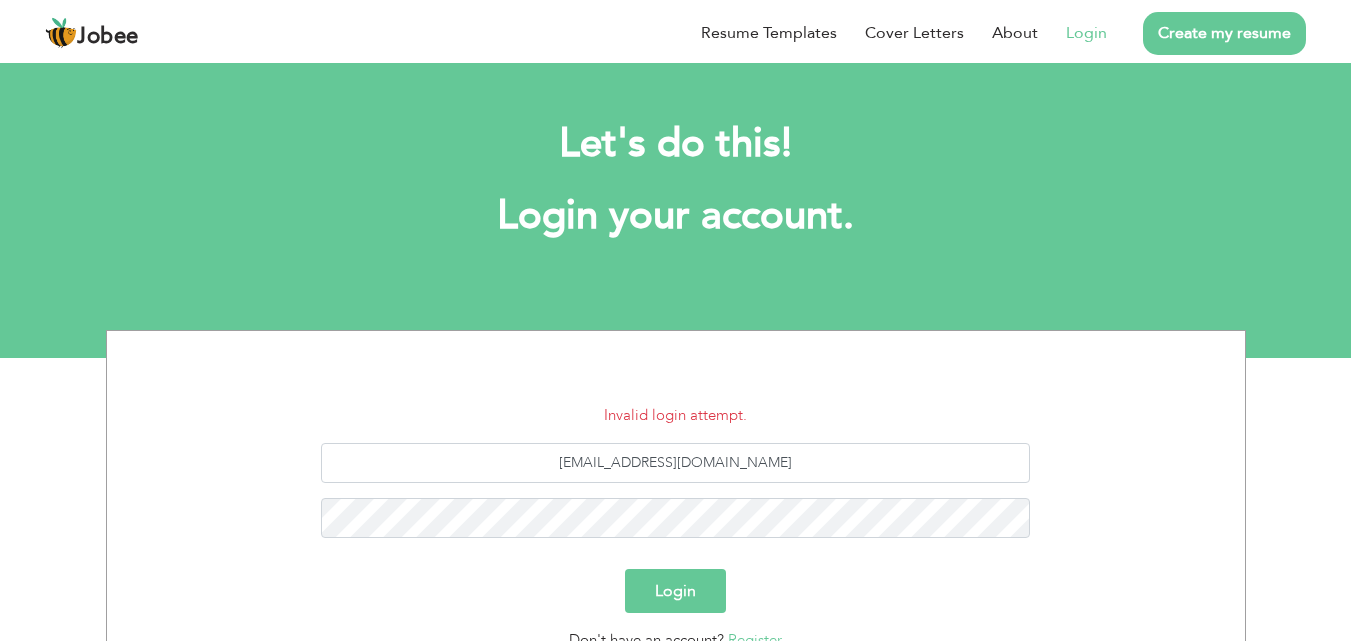 scroll, scrollTop: 0, scrollLeft: 0, axis: both 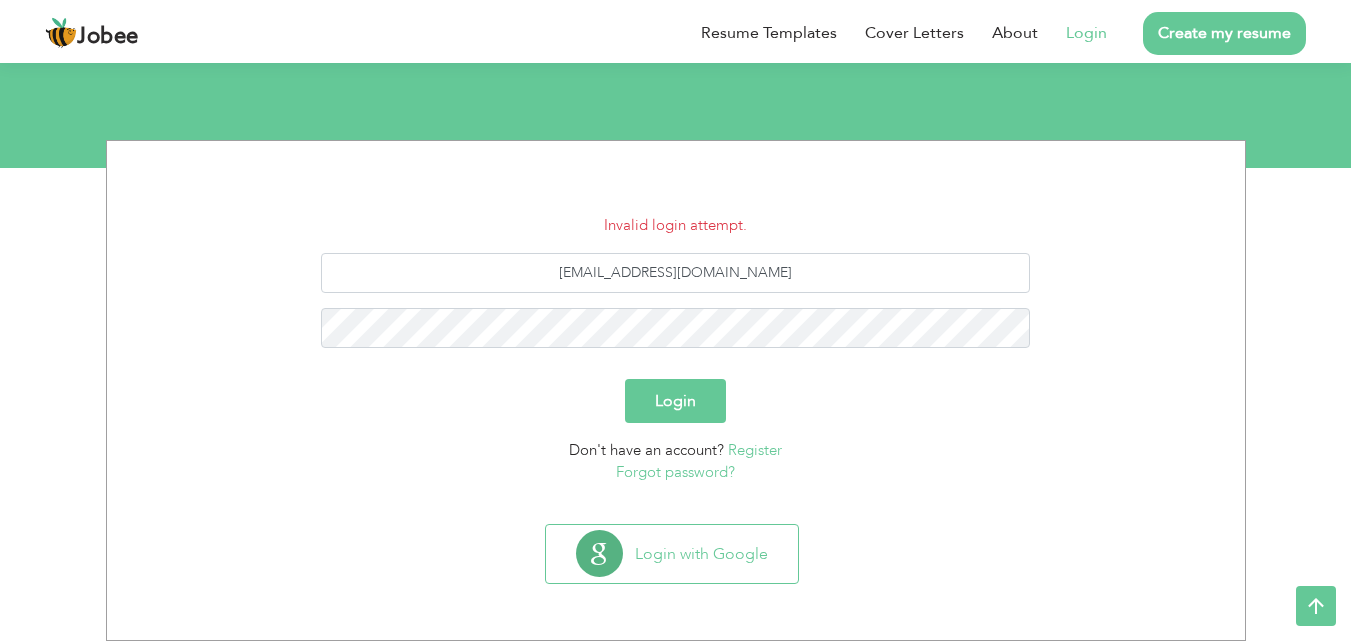 click on "Forgot password?" at bounding box center (675, 472) 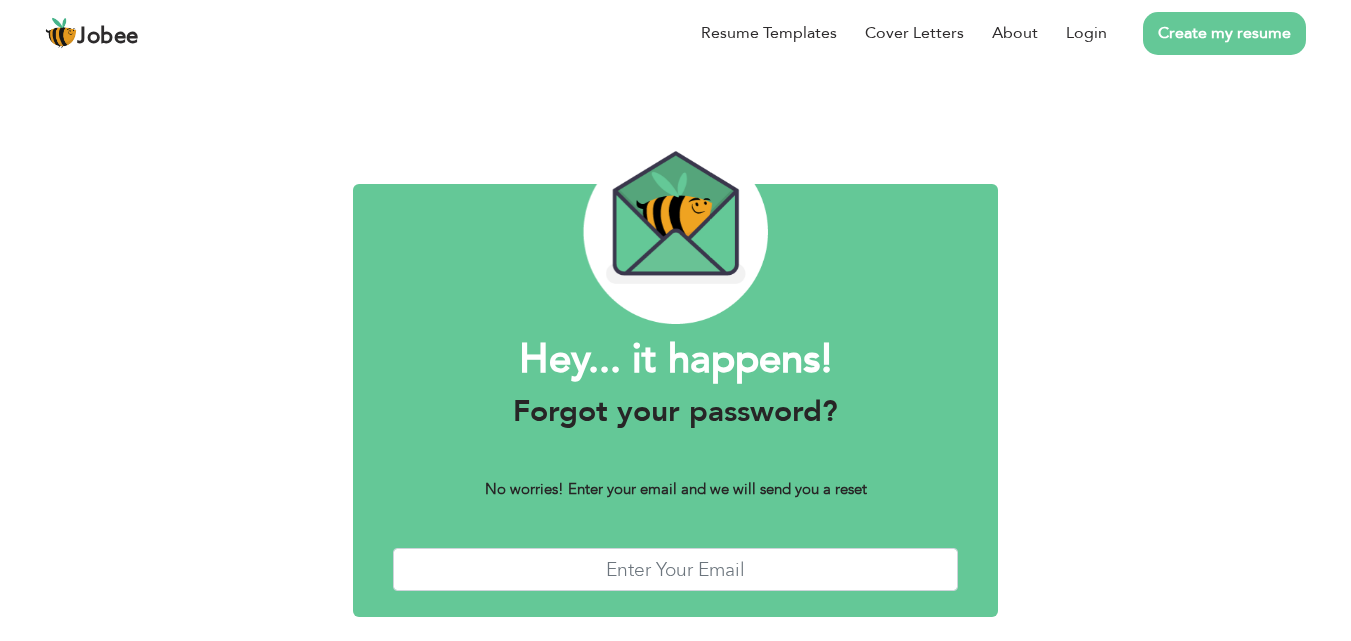 scroll, scrollTop: 0, scrollLeft: 0, axis: both 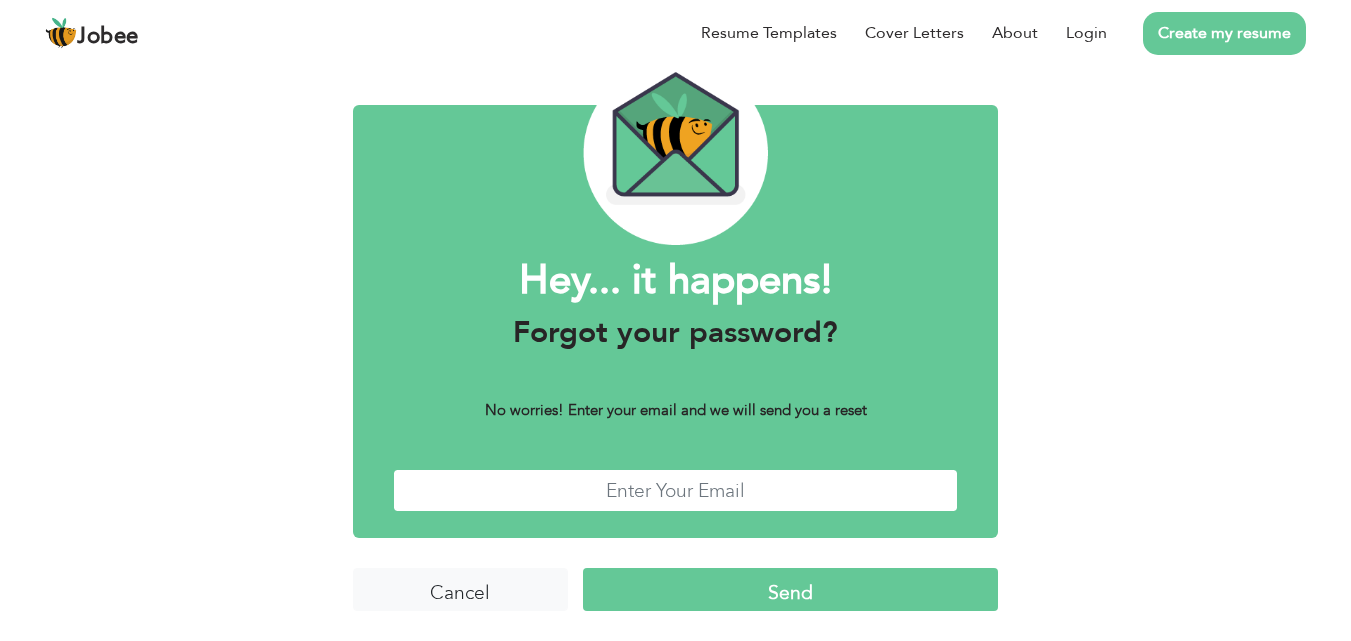 click at bounding box center (676, 490) 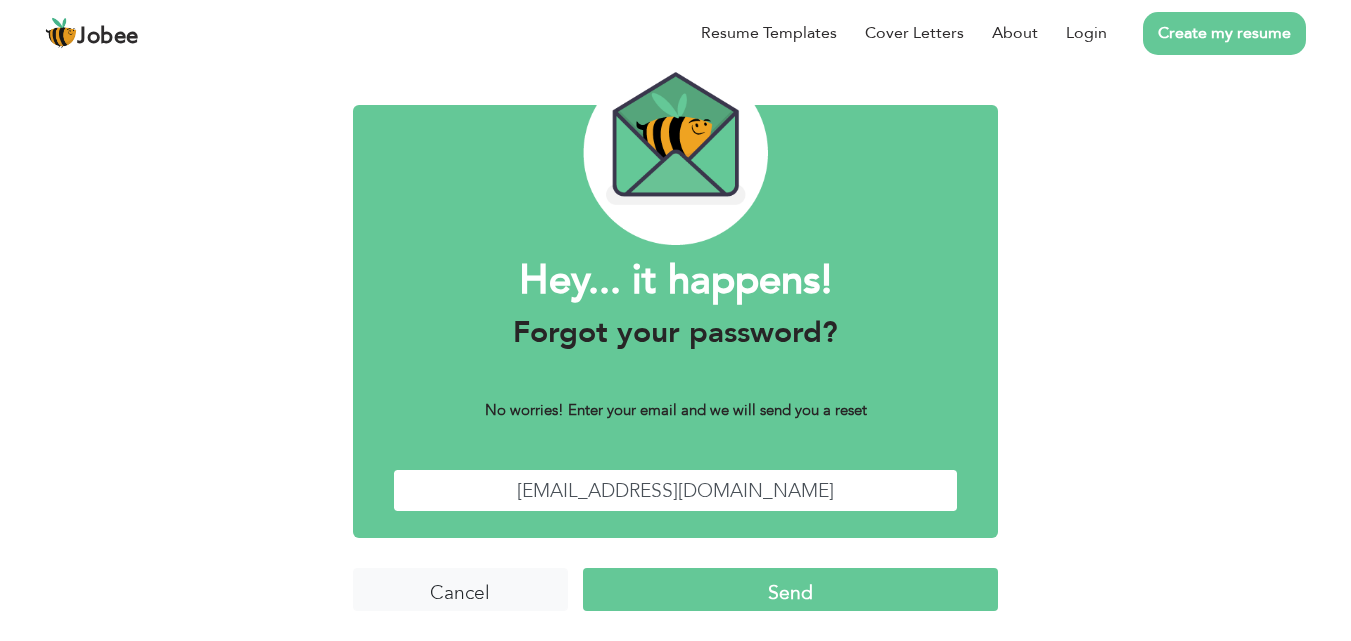 type on "[EMAIL_ADDRESS][DOMAIN_NAME]" 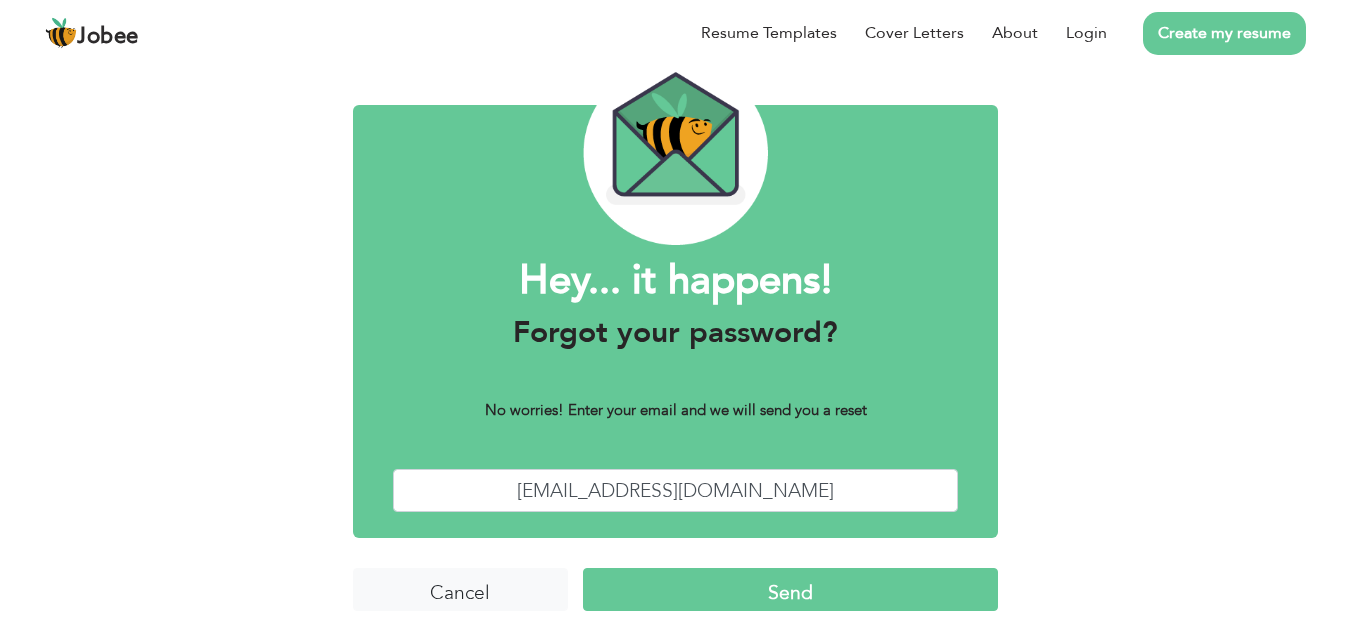 click on "Send" at bounding box center [790, 589] 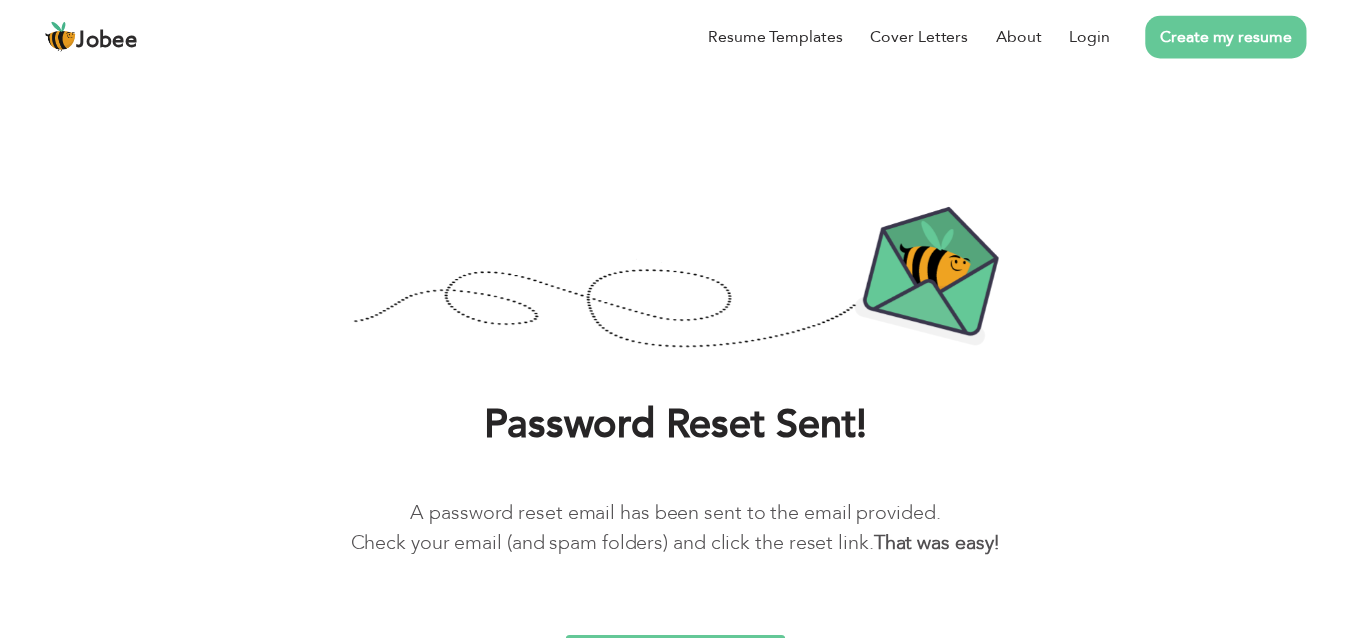 scroll, scrollTop: 0, scrollLeft: 0, axis: both 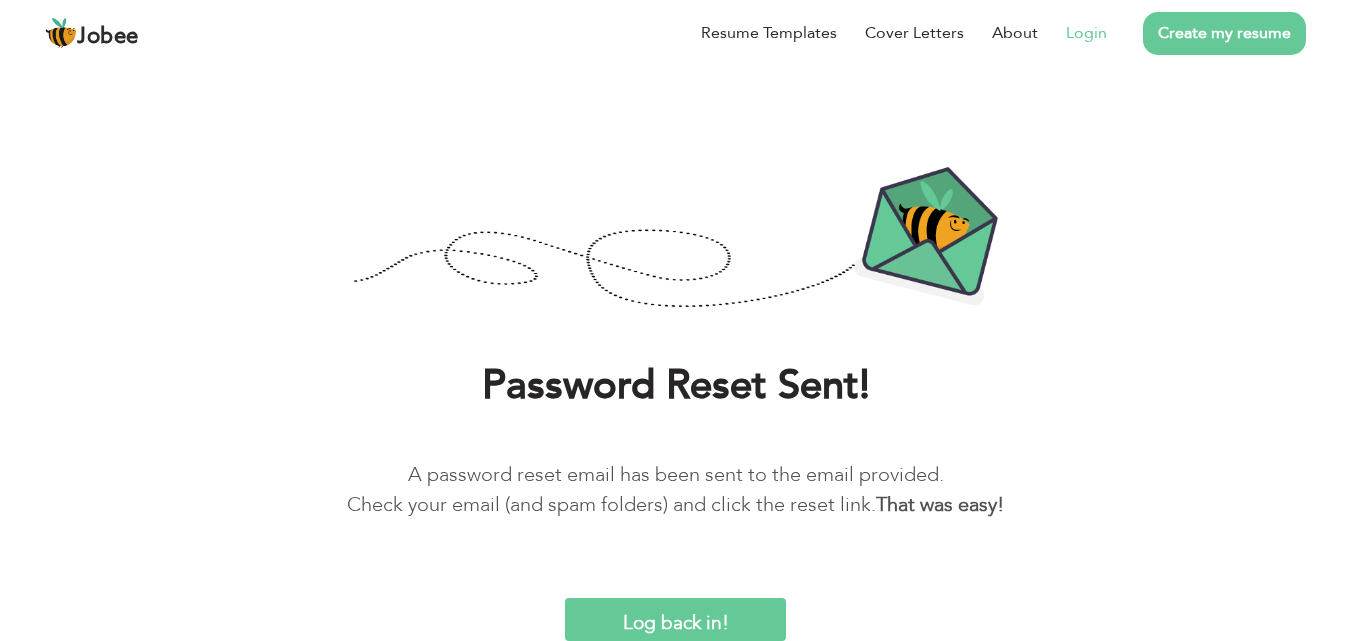 click on "Login" at bounding box center (1086, 33) 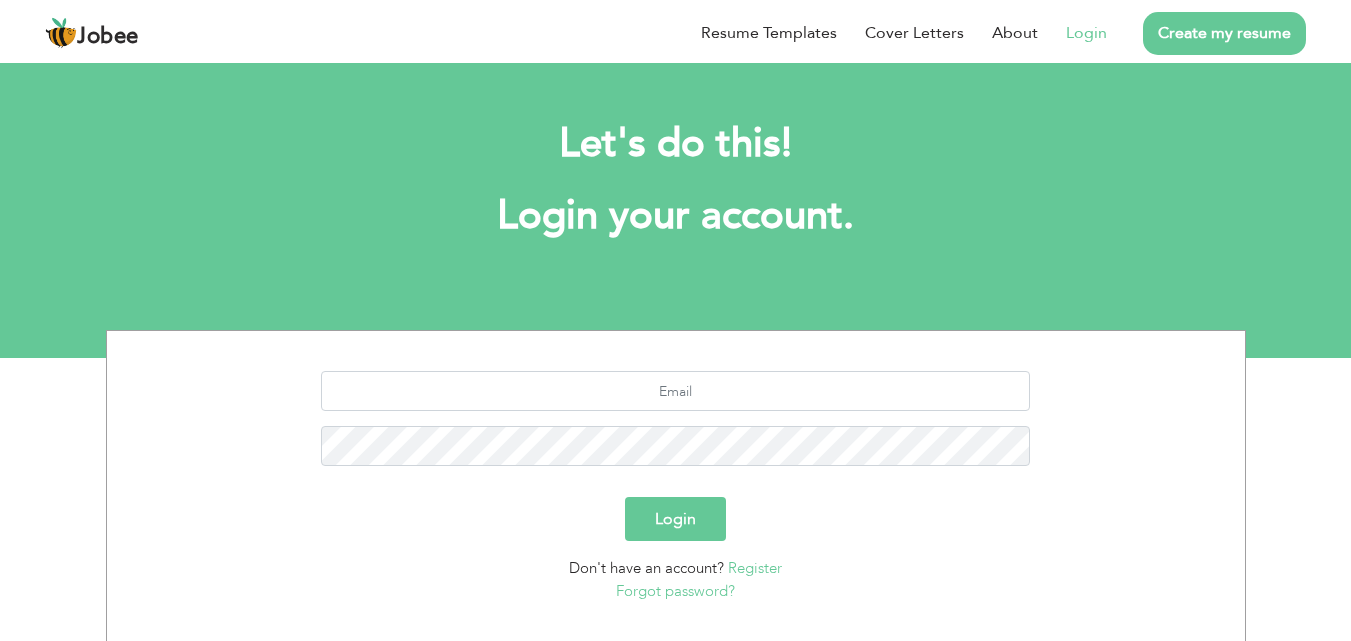 scroll, scrollTop: 0, scrollLeft: 0, axis: both 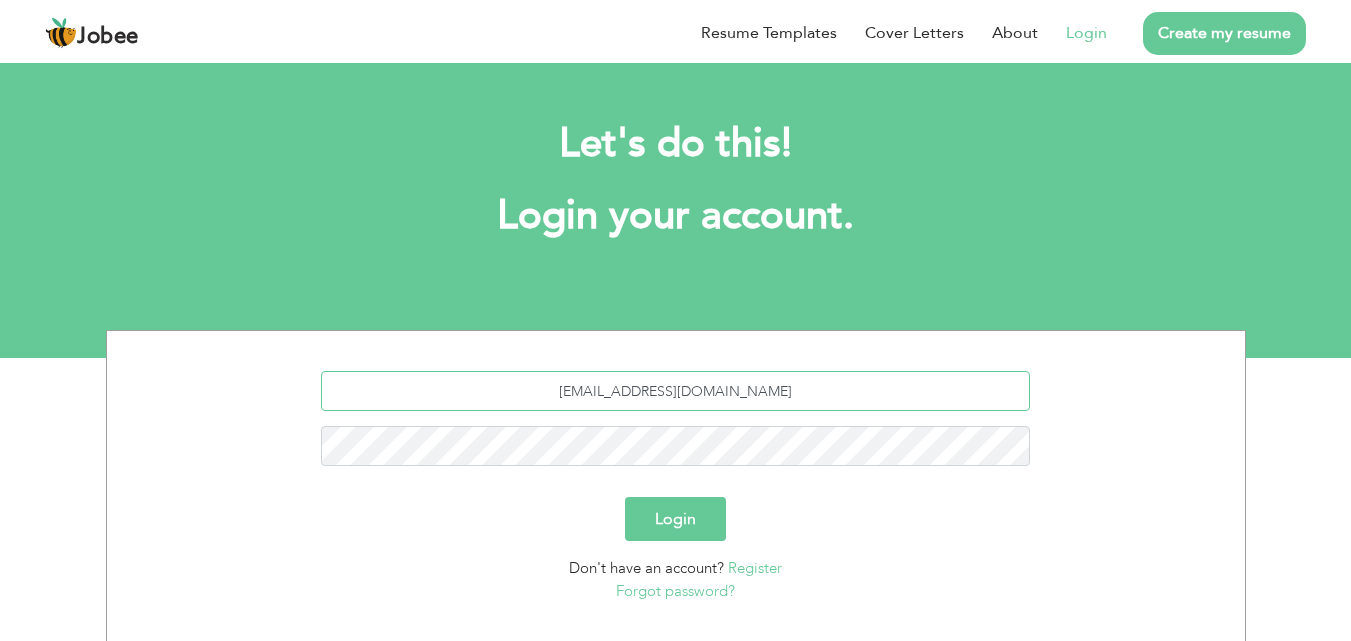 click on "farhanamatloob0@gmail.com" at bounding box center (675, 391) 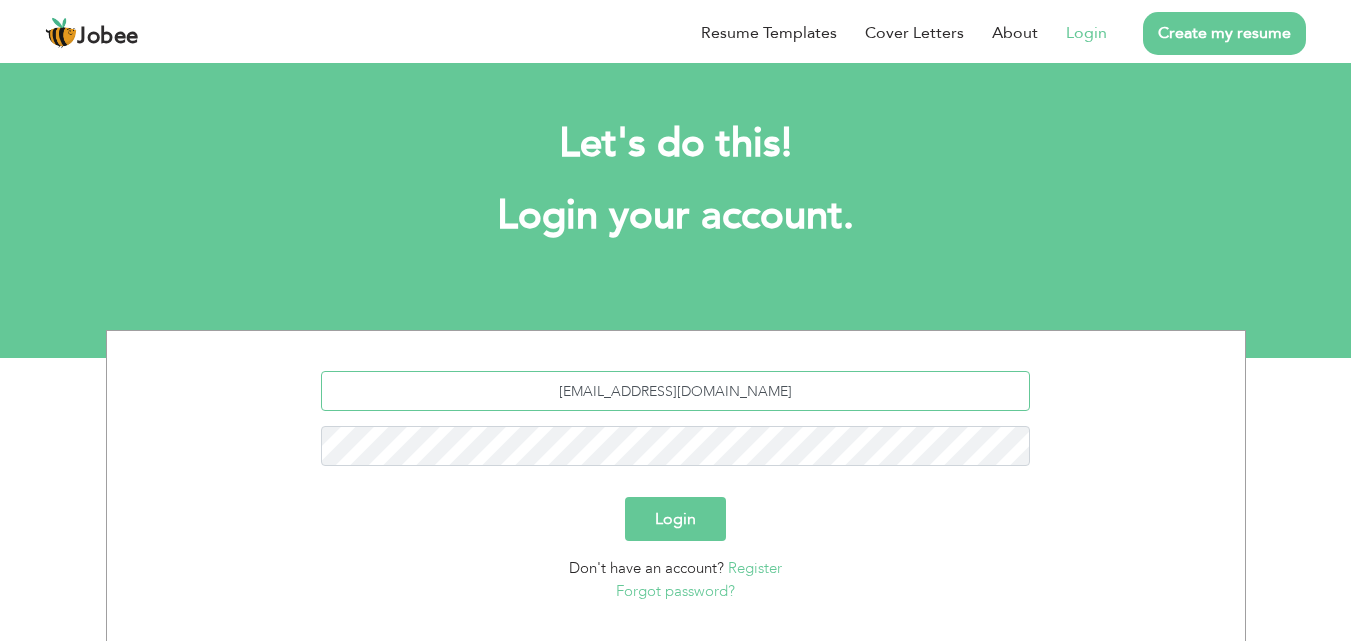 type on "noshimubeen12@gmail.com" 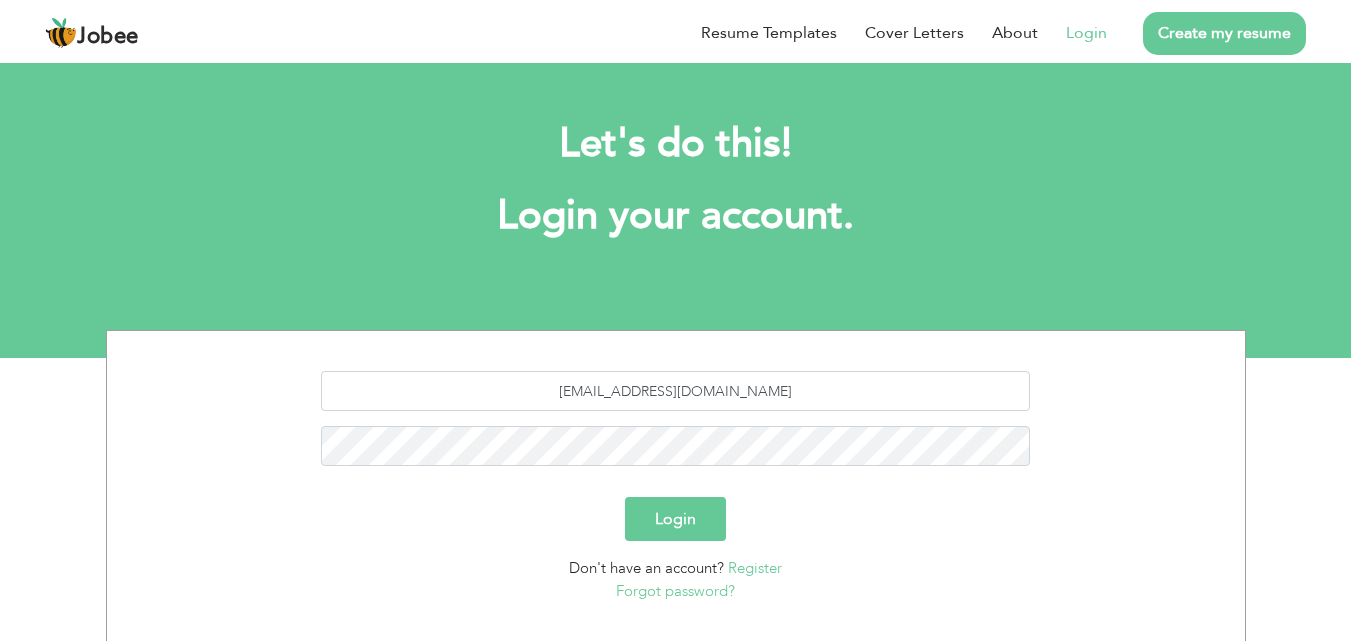 click on "Login" at bounding box center [675, 519] 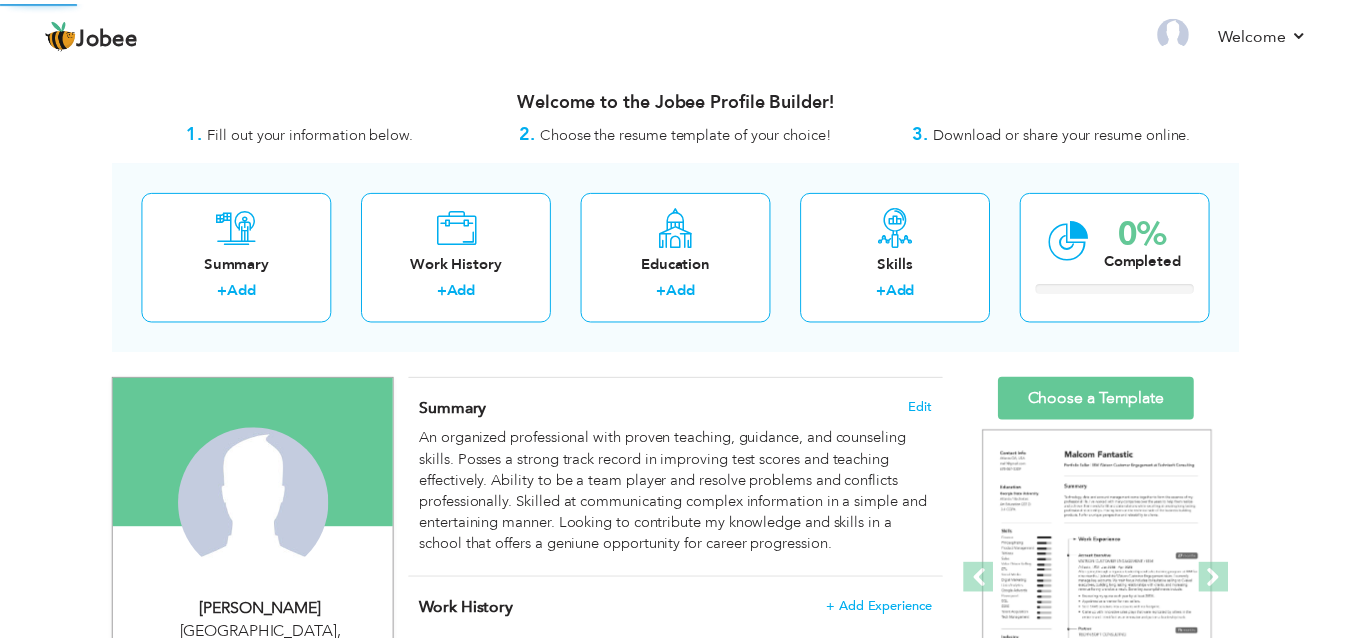 scroll, scrollTop: 0, scrollLeft: 0, axis: both 